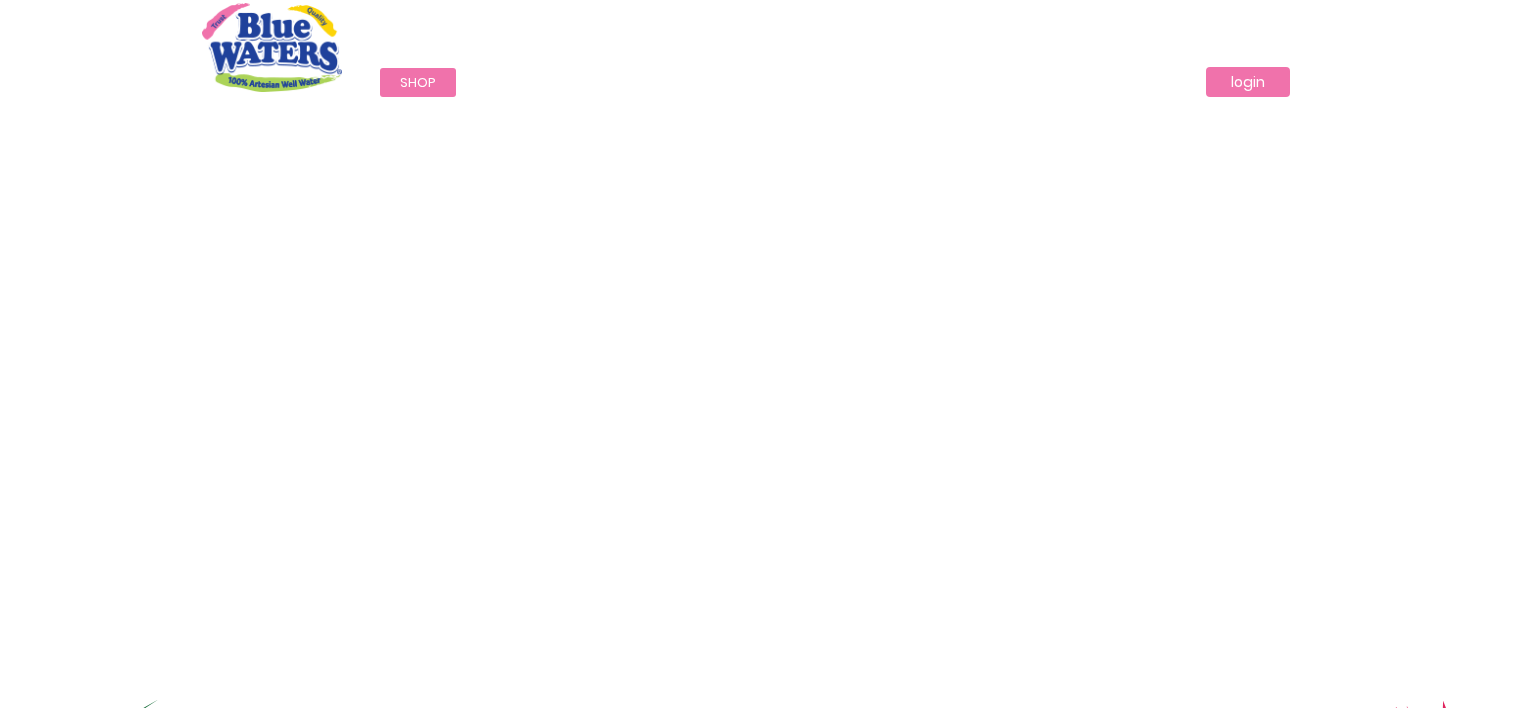 scroll, scrollTop: 0, scrollLeft: 0, axis: both 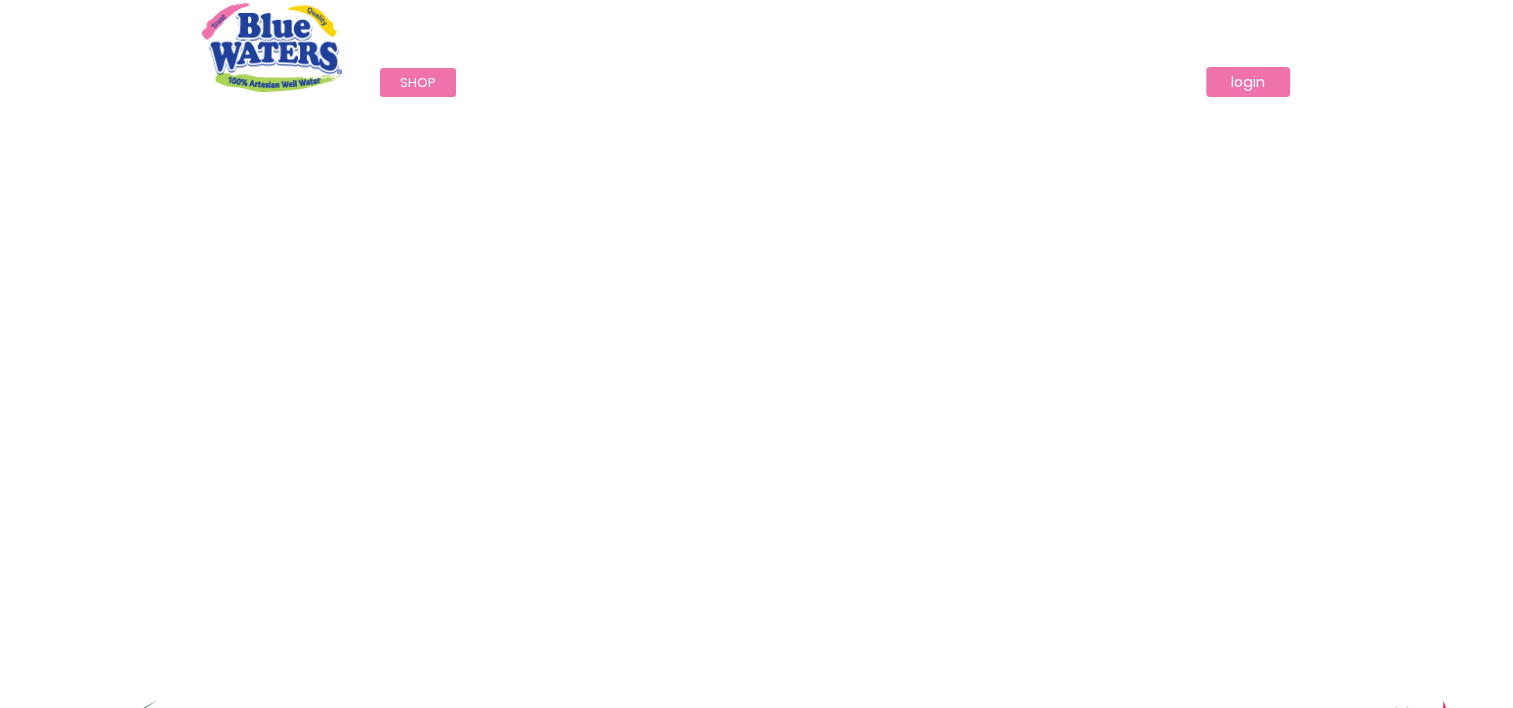 click on "login" at bounding box center [1248, 82] 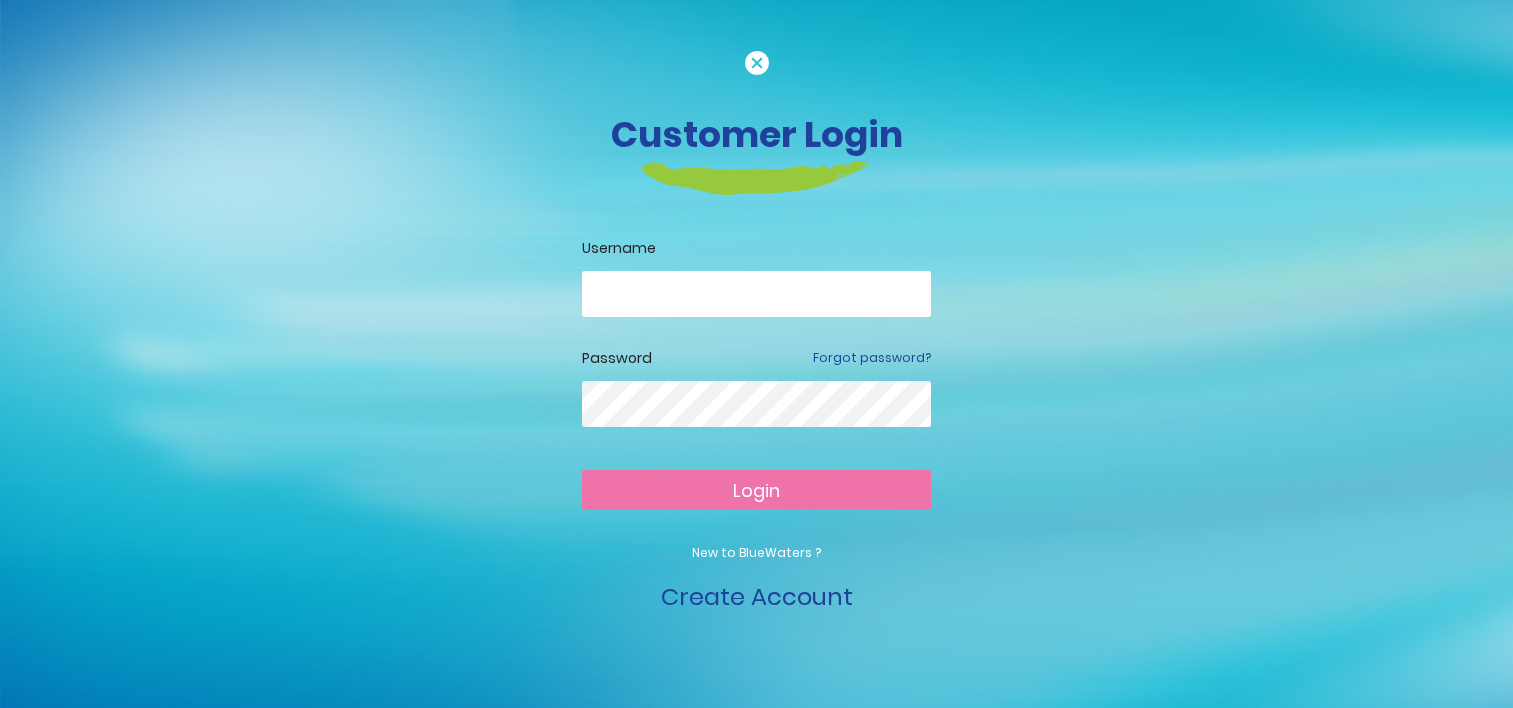 scroll, scrollTop: 0, scrollLeft: 0, axis: both 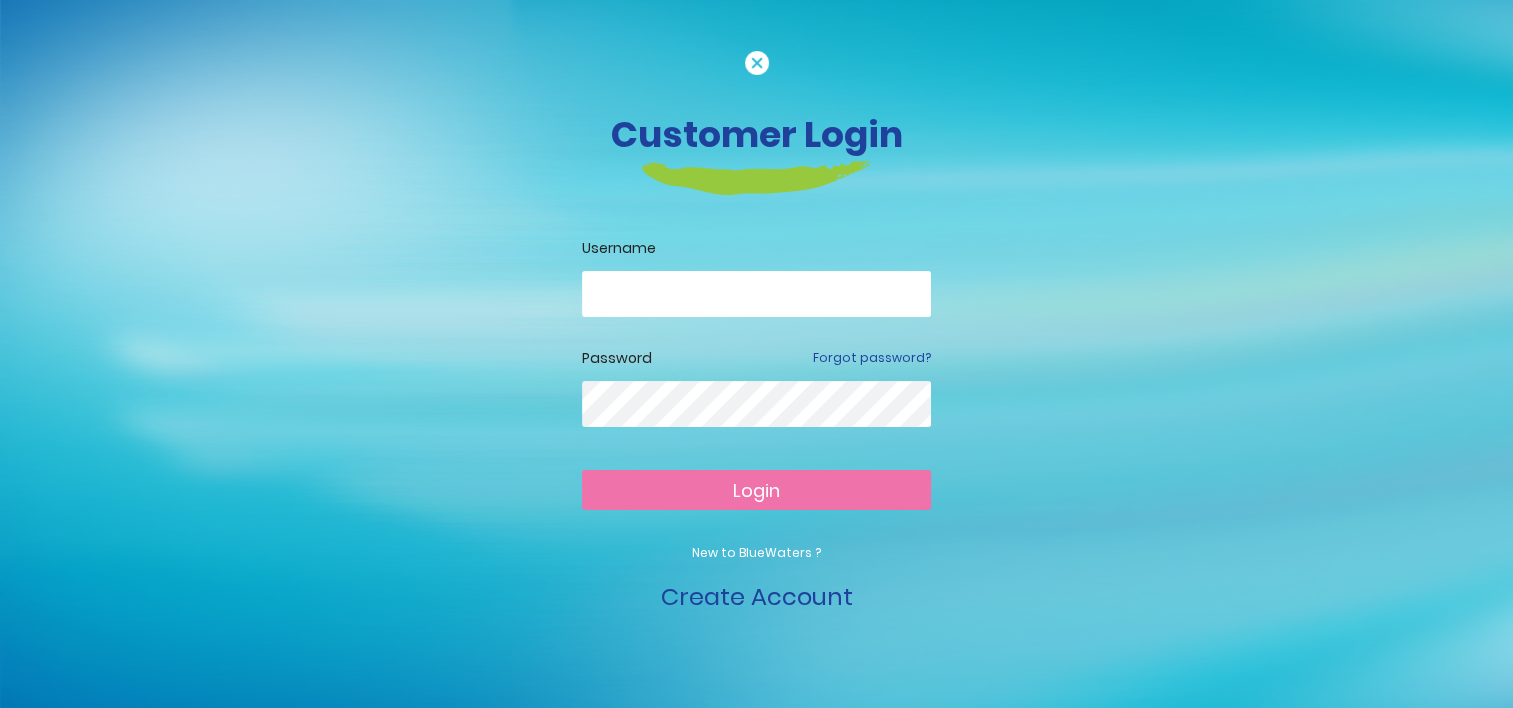 click at bounding box center [756, 294] 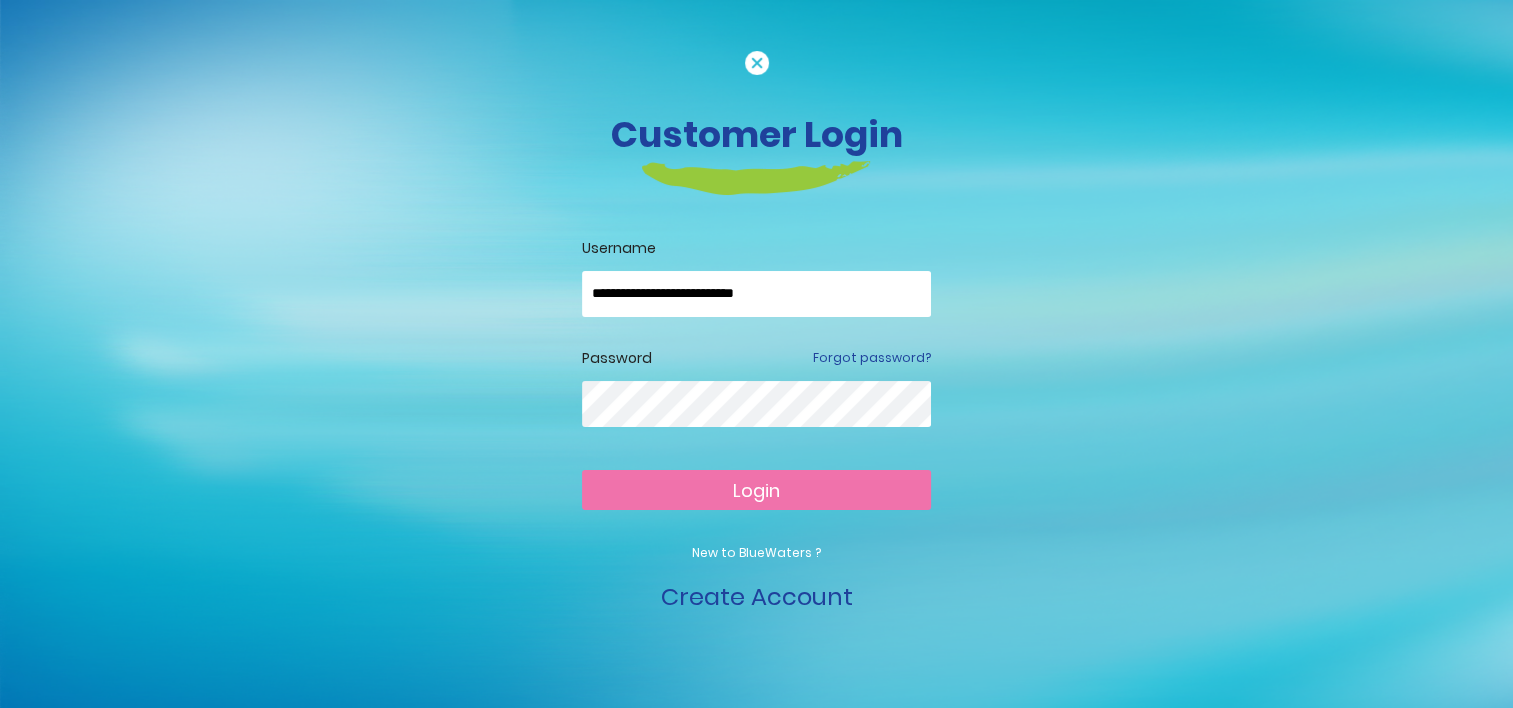 type on "**********" 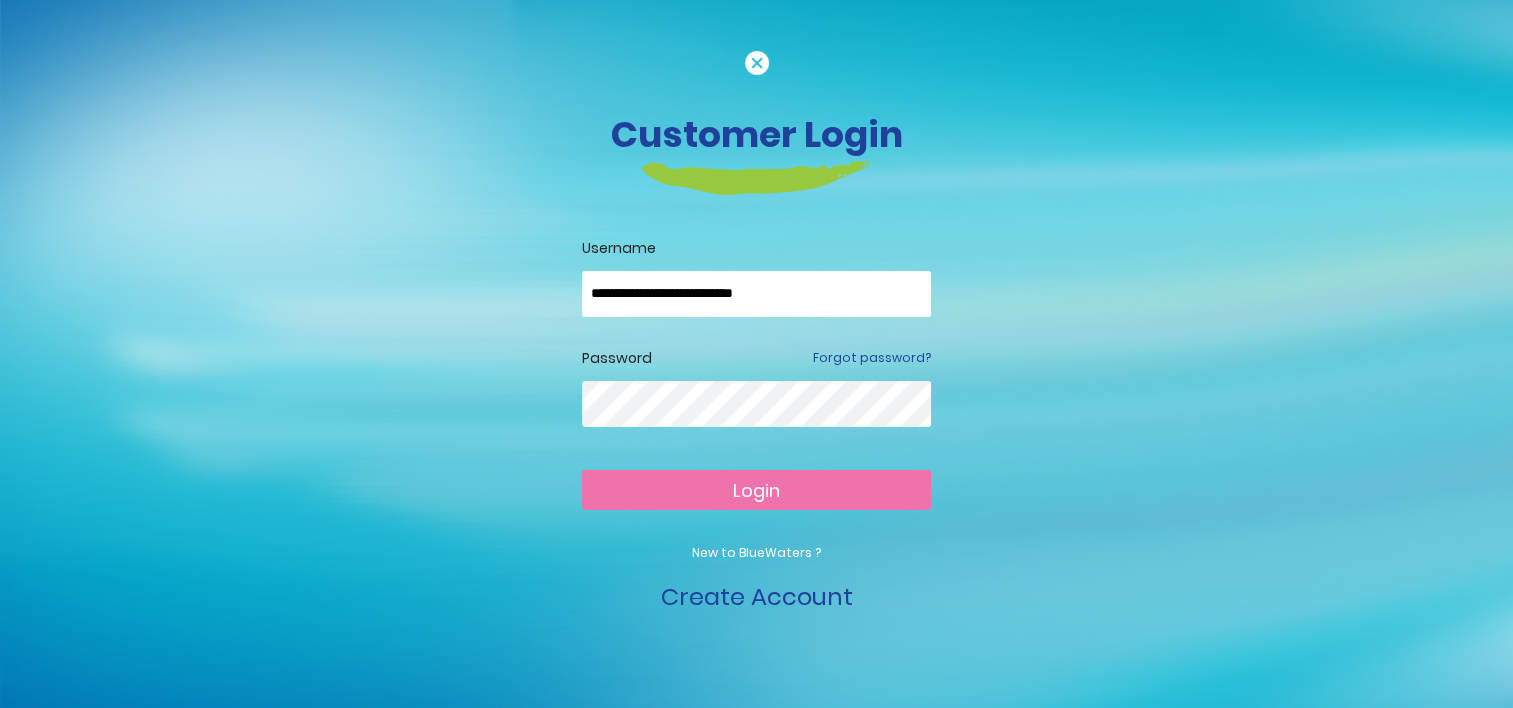 click on "Login" at bounding box center [756, 490] 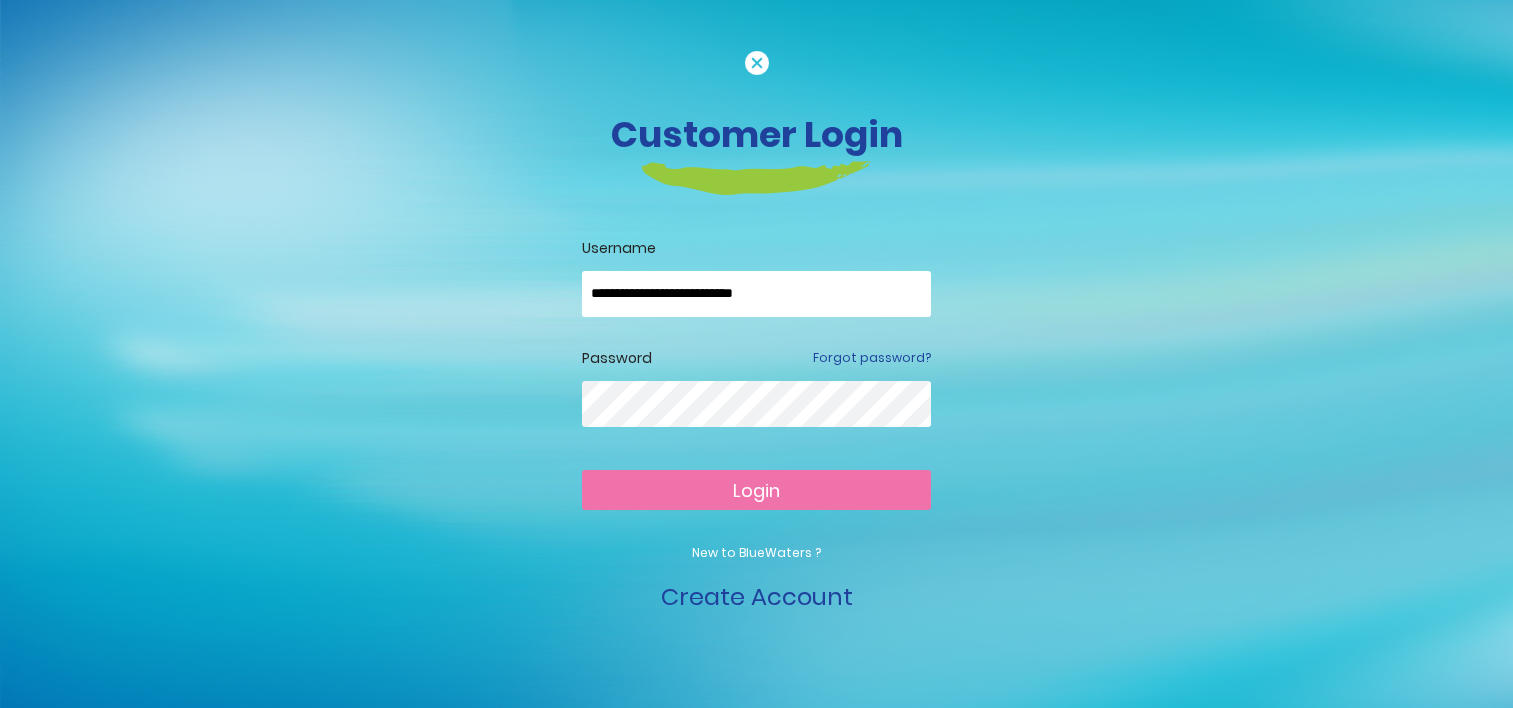 scroll, scrollTop: 0, scrollLeft: 0, axis: both 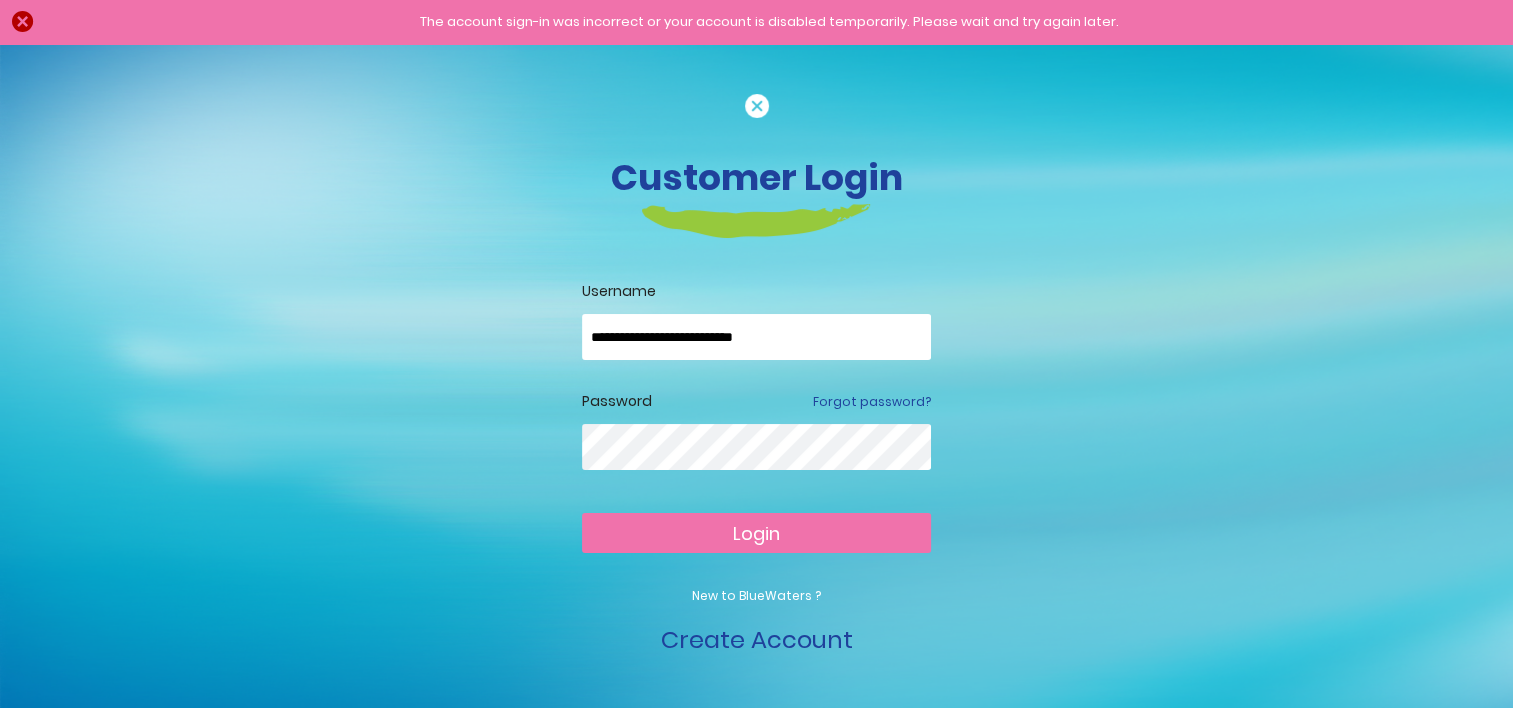 click on "Login" at bounding box center (756, 533) 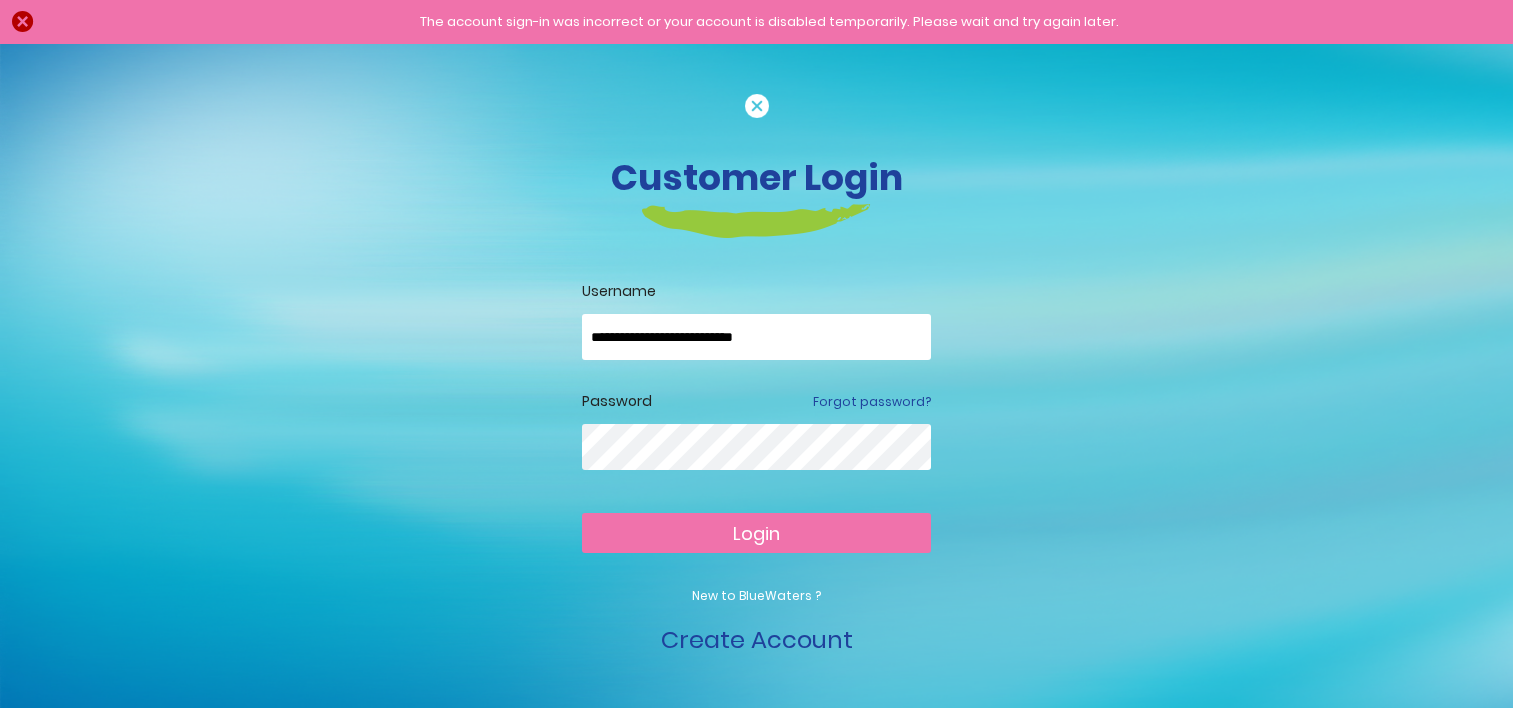 scroll, scrollTop: 0, scrollLeft: 0, axis: both 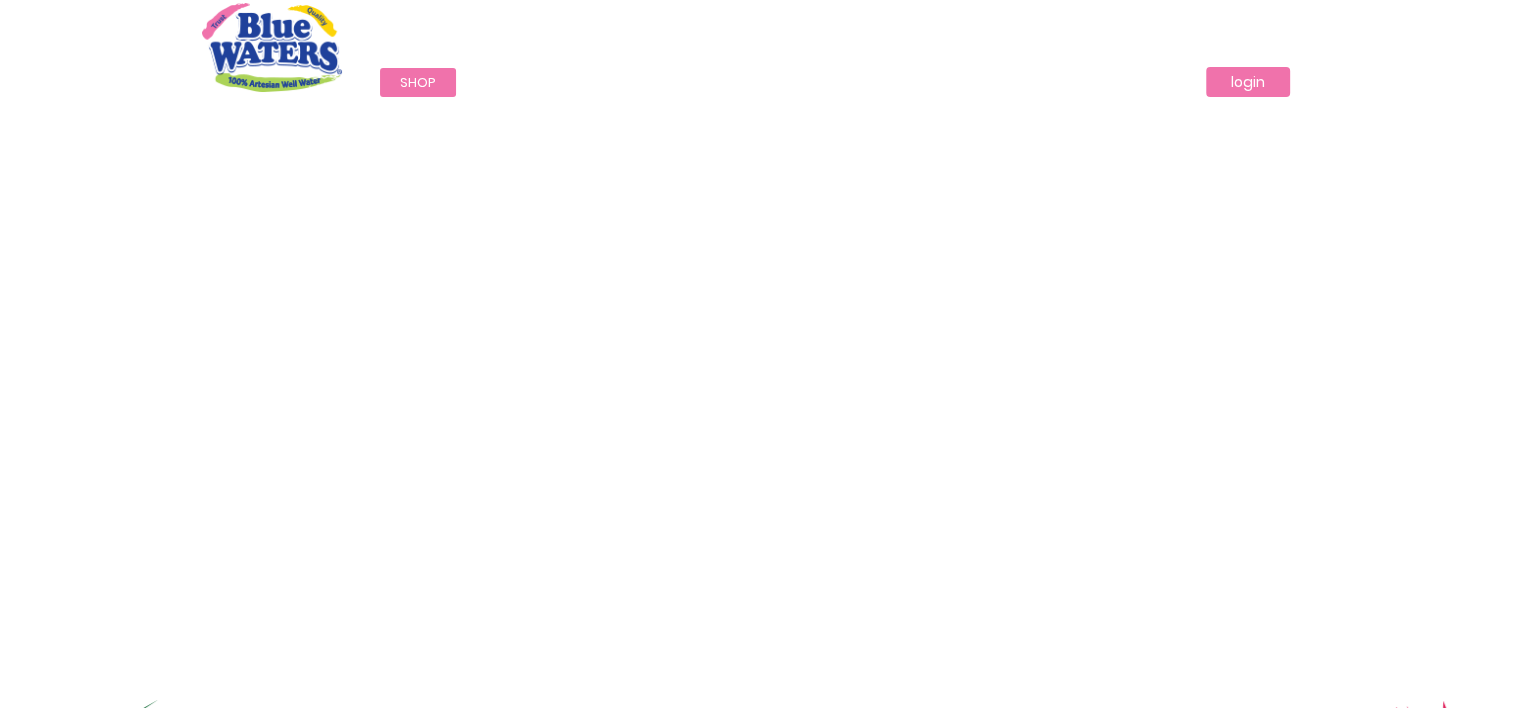 click on "login" at bounding box center (1248, 82) 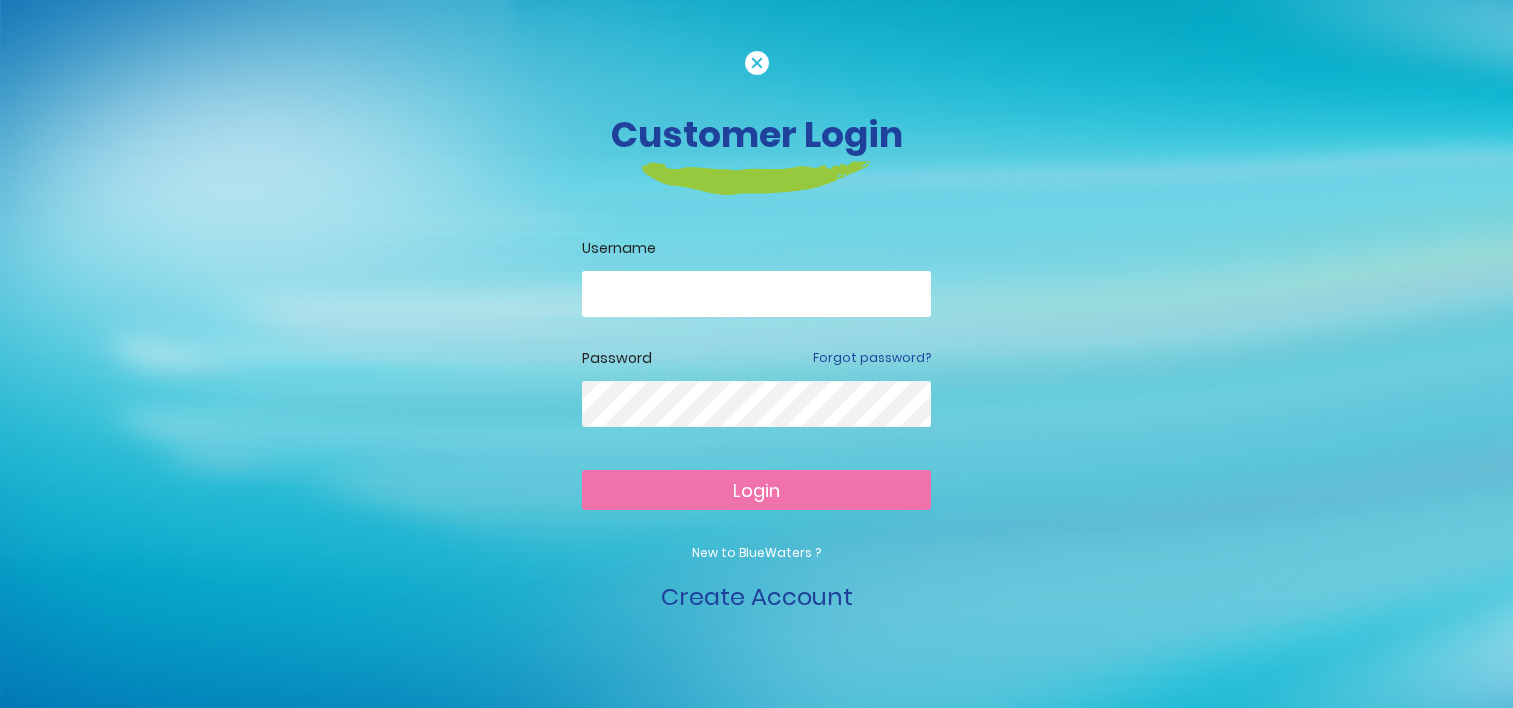 scroll, scrollTop: 0, scrollLeft: 0, axis: both 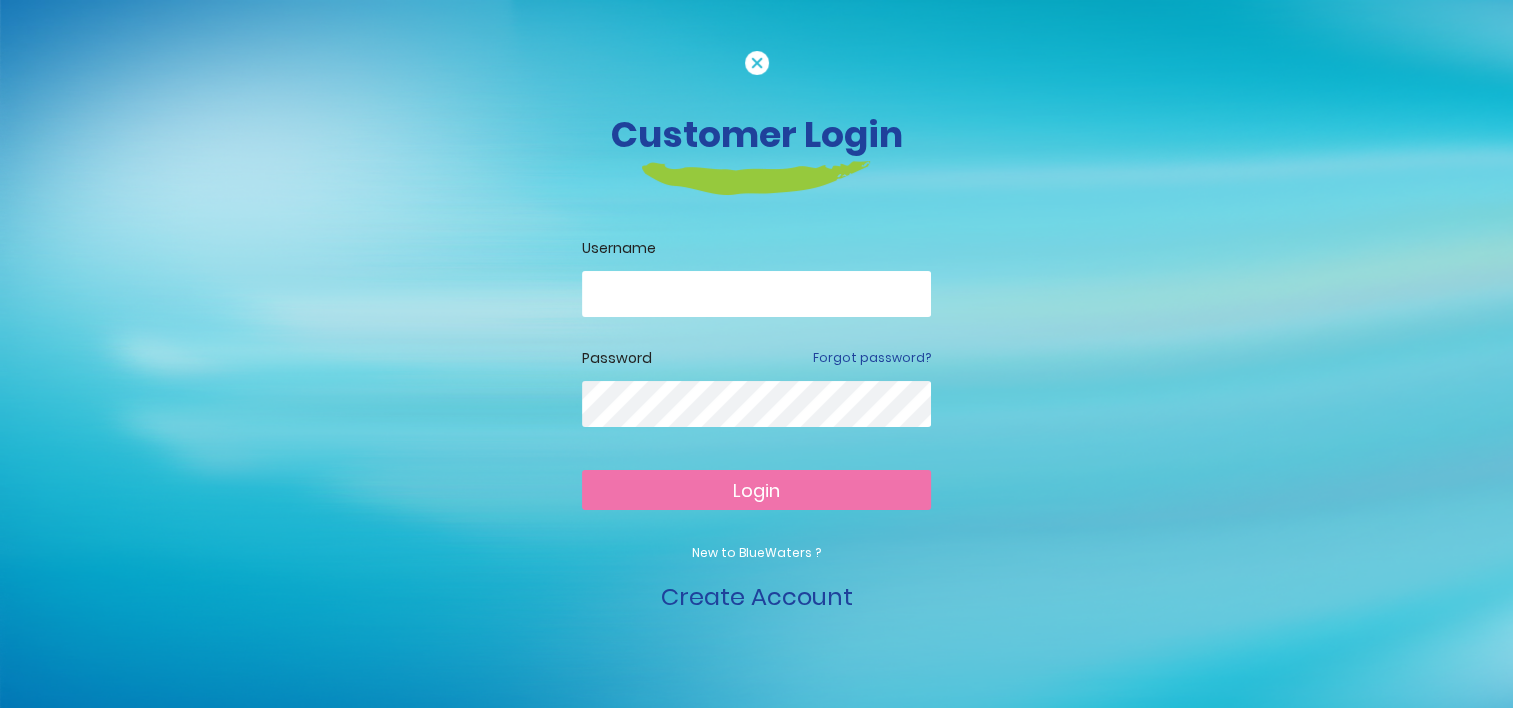click at bounding box center (756, 294) 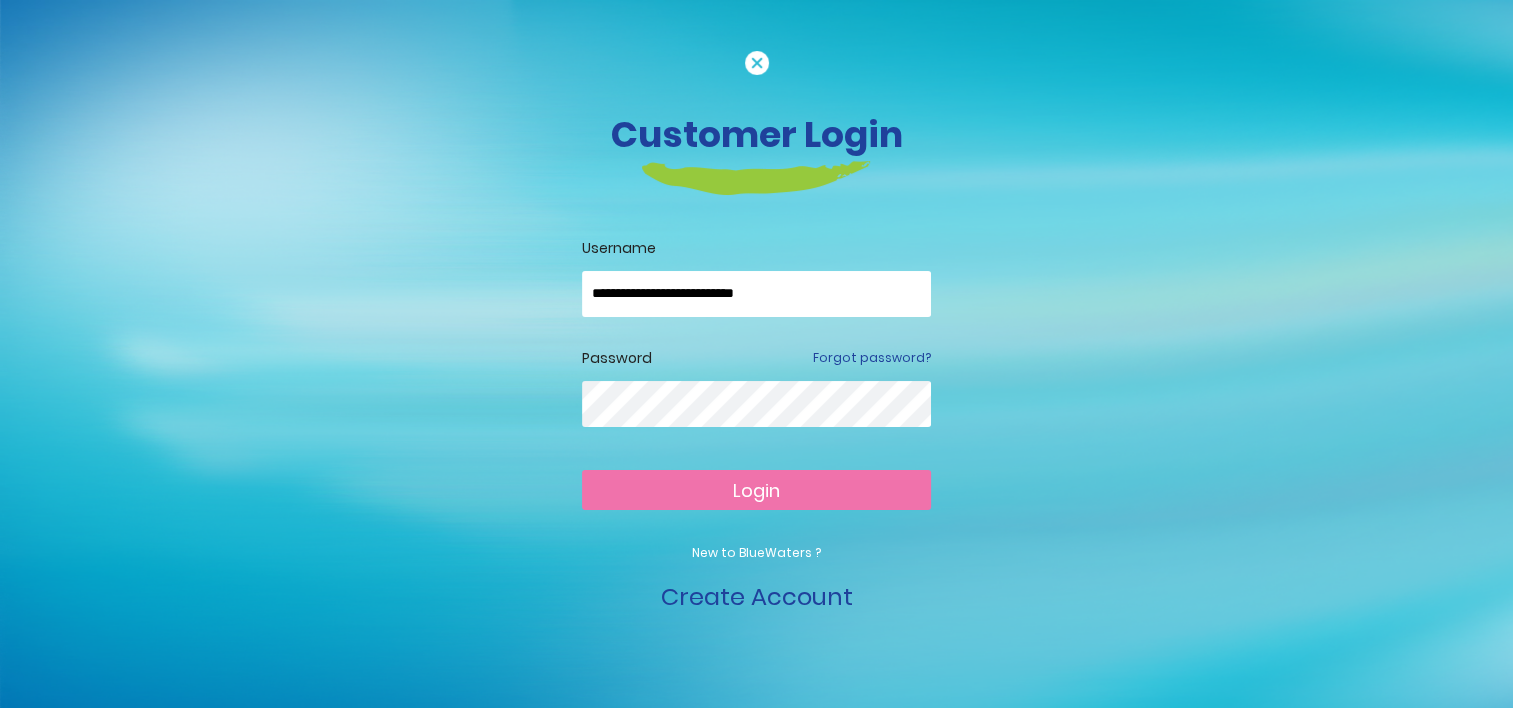 type on "**********" 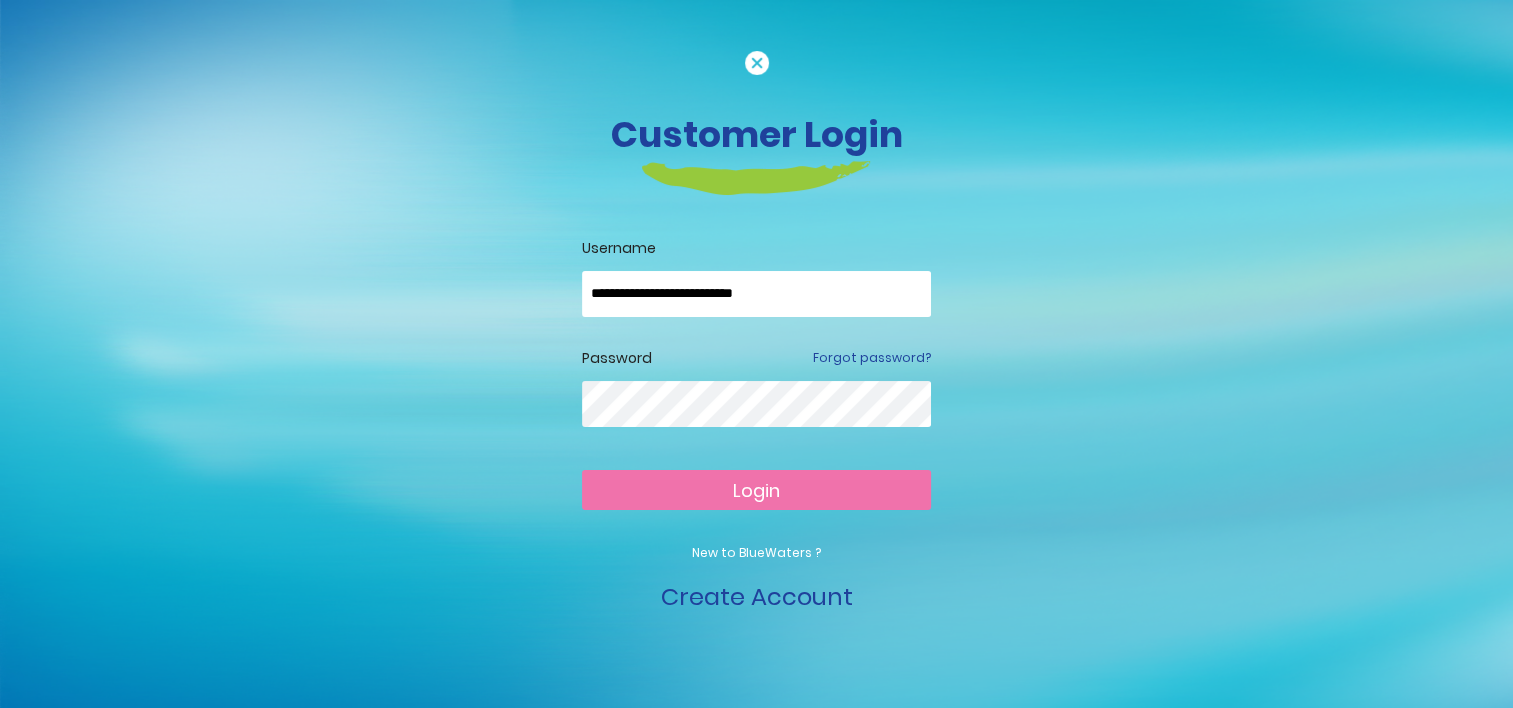 click on "Login" at bounding box center (756, 490) 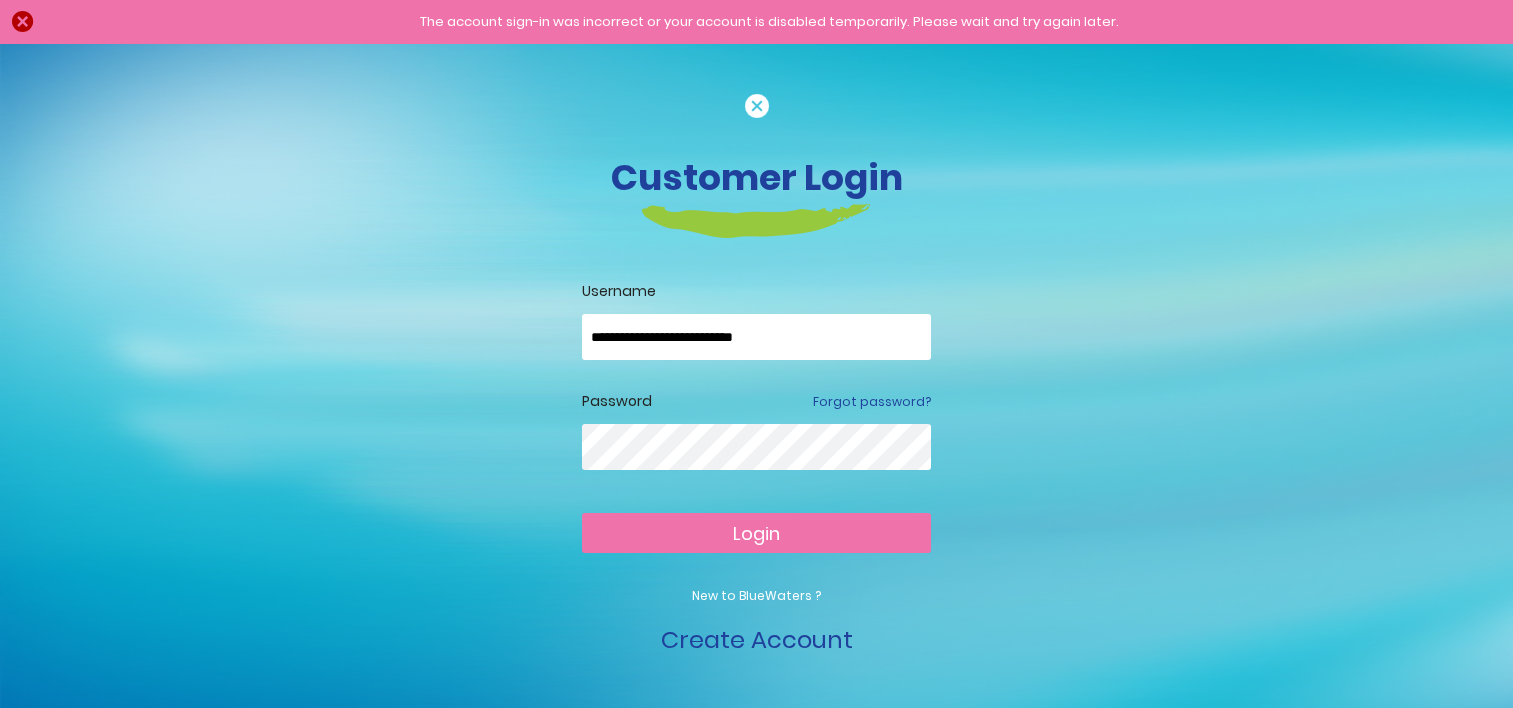 scroll, scrollTop: 0, scrollLeft: 0, axis: both 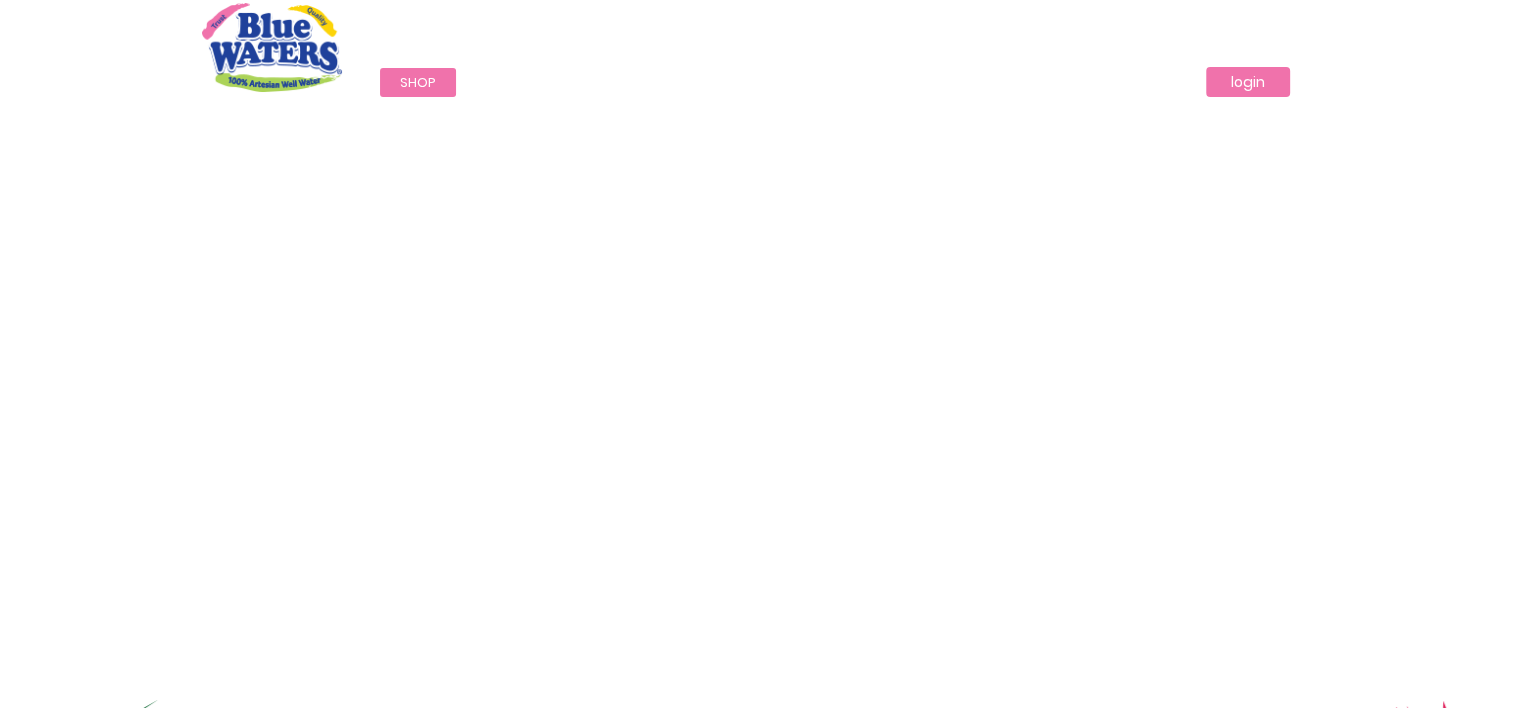 click on "login" at bounding box center [1248, 82] 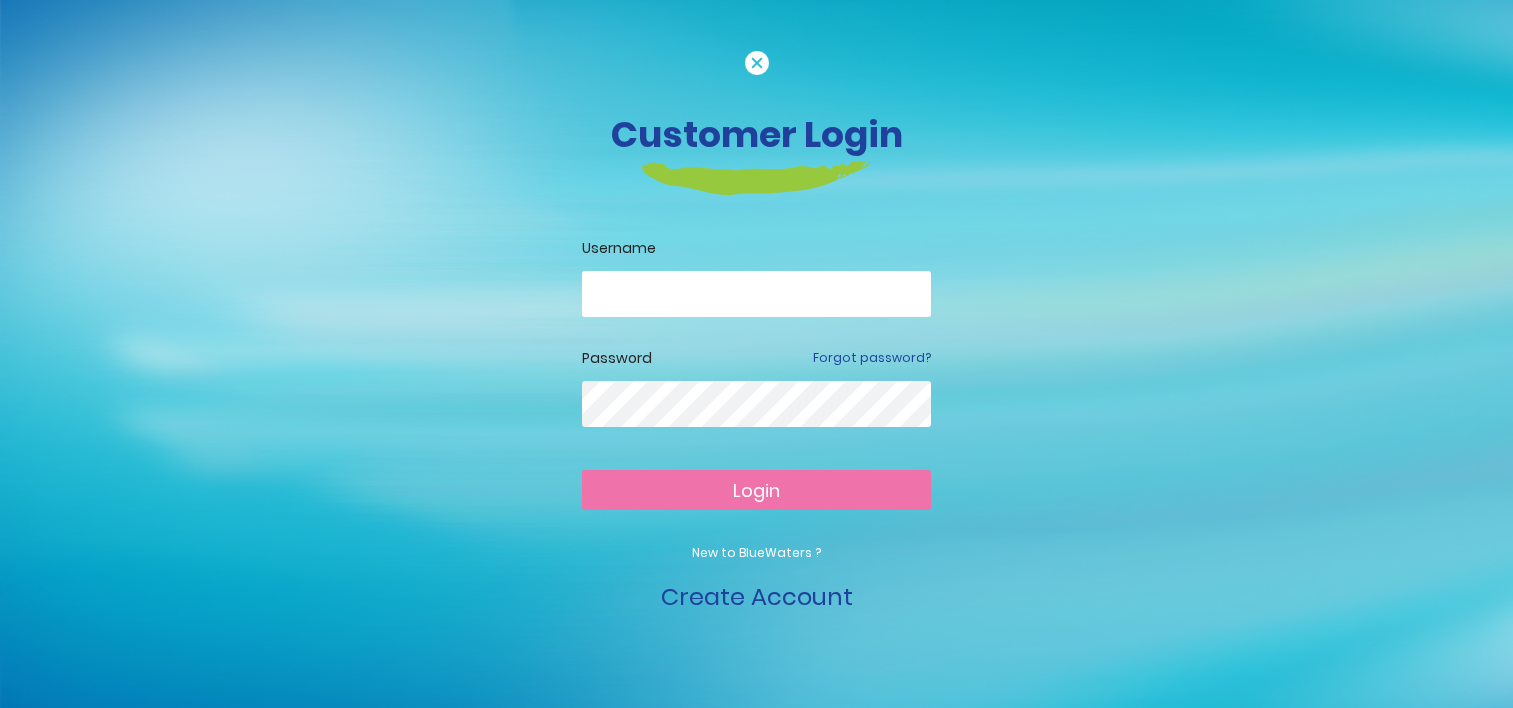 scroll, scrollTop: 0, scrollLeft: 0, axis: both 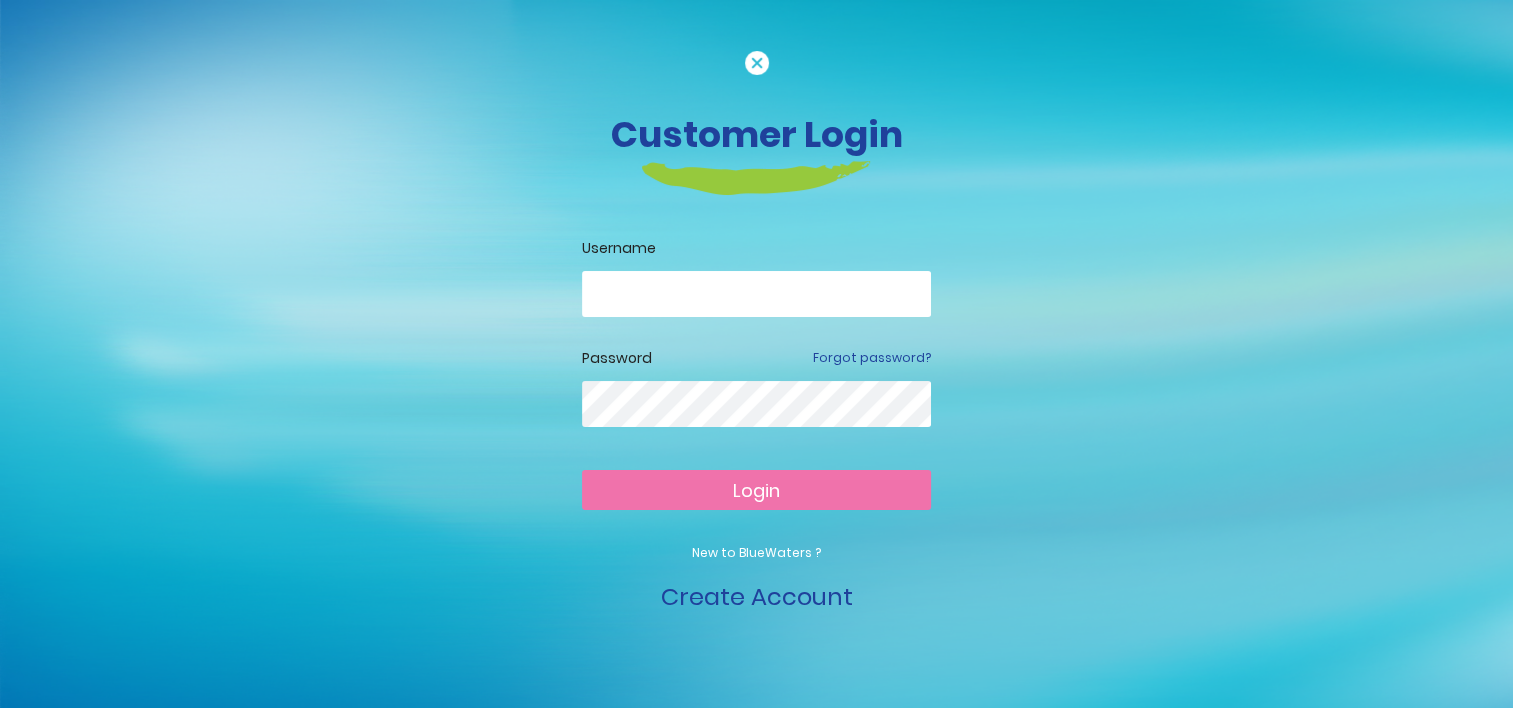 click at bounding box center (756, 294) 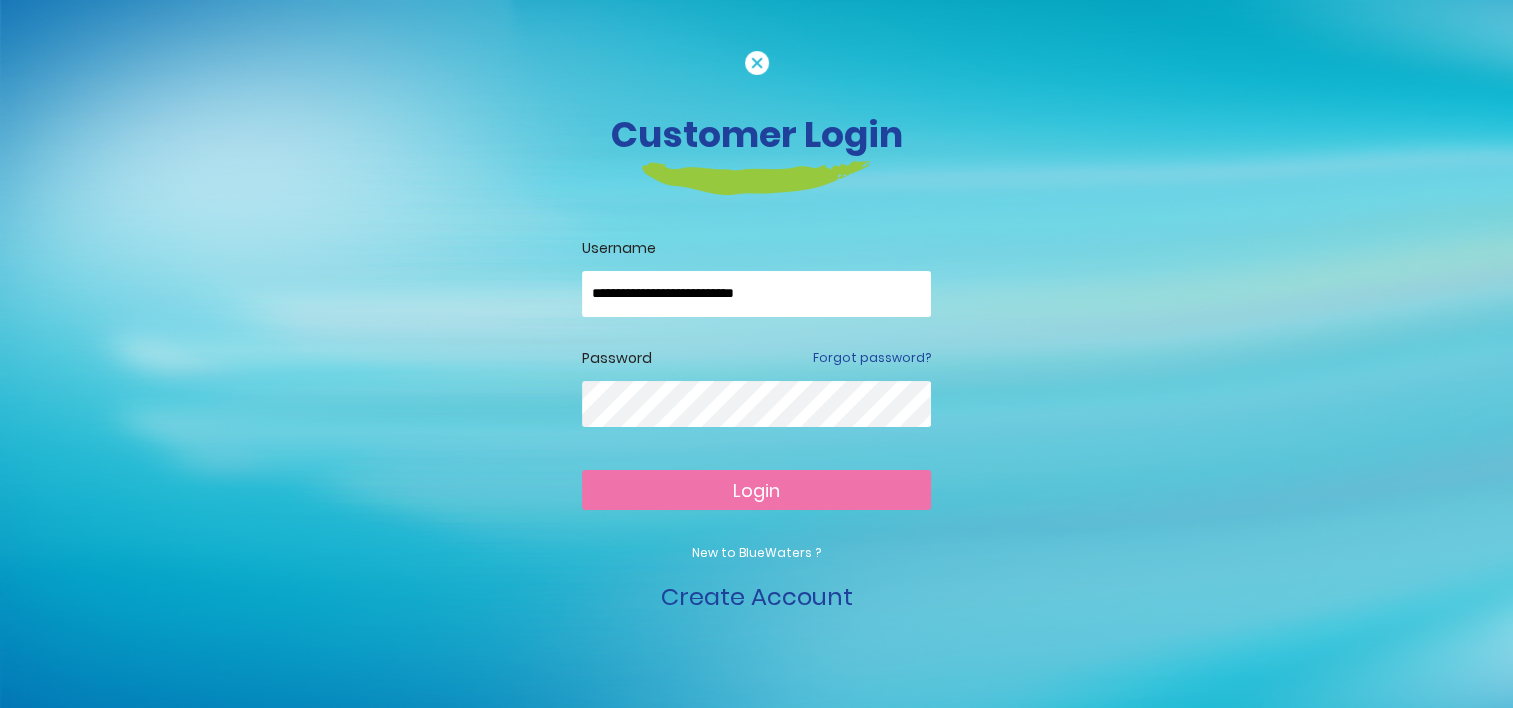 type on "**********" 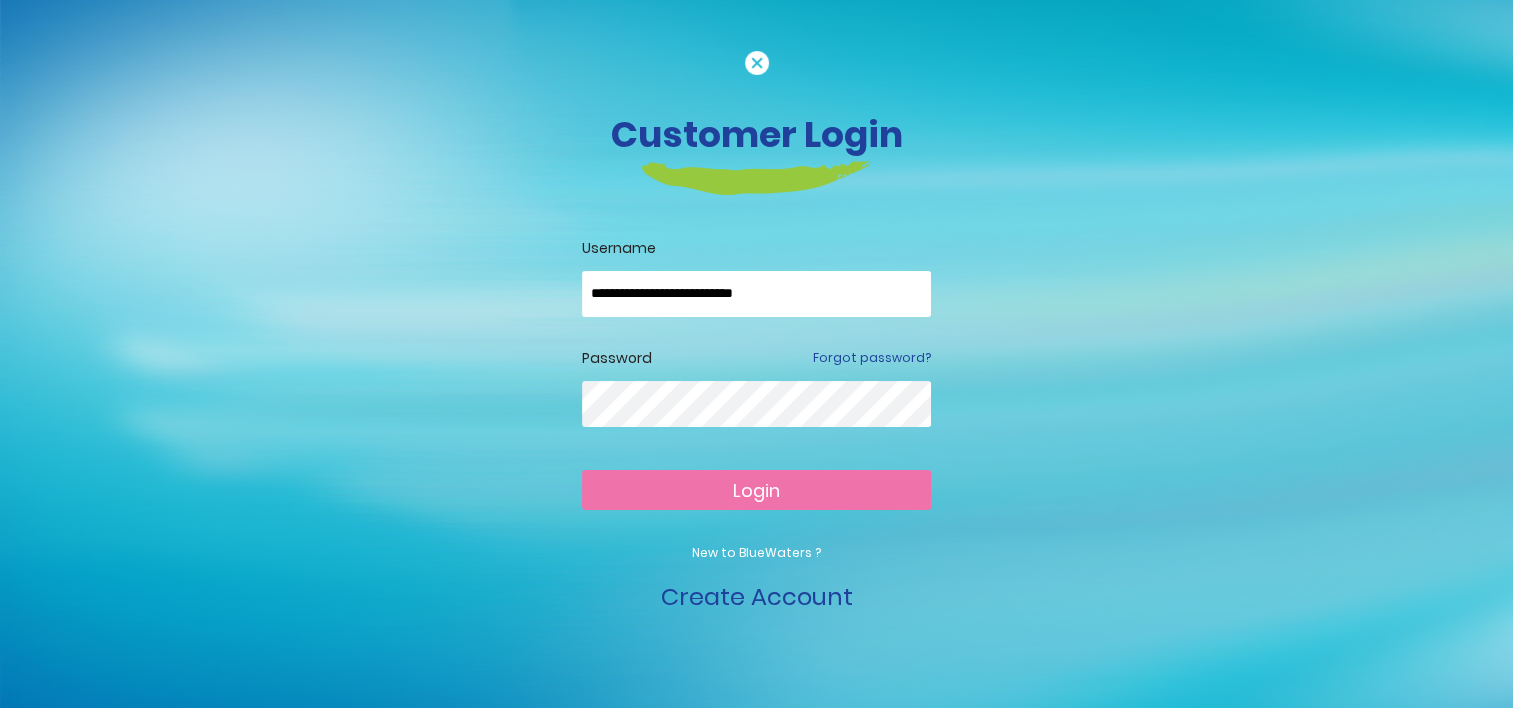 click on "Login" at bounding box center (756, 490) 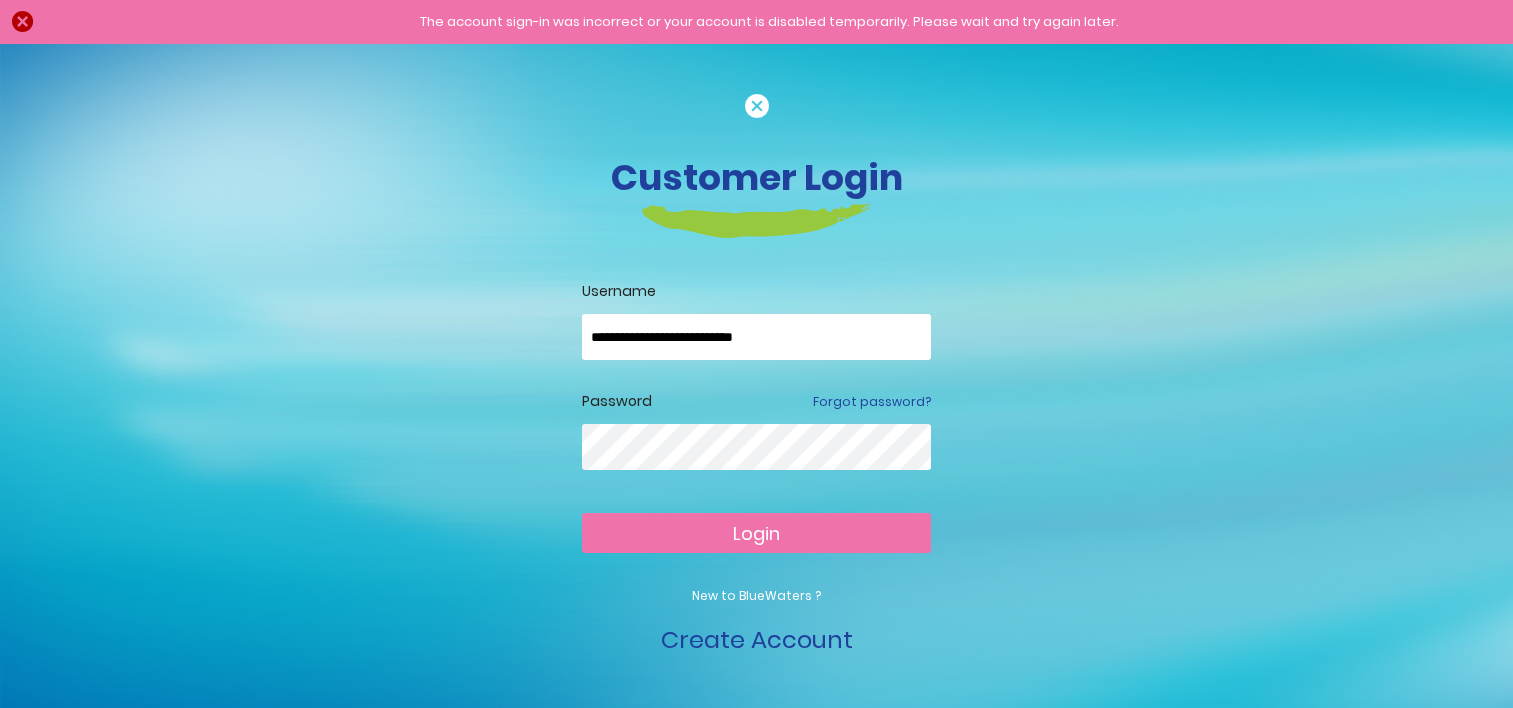 scroll, scrollTop: 0, scrollLeft: 0, axis: both 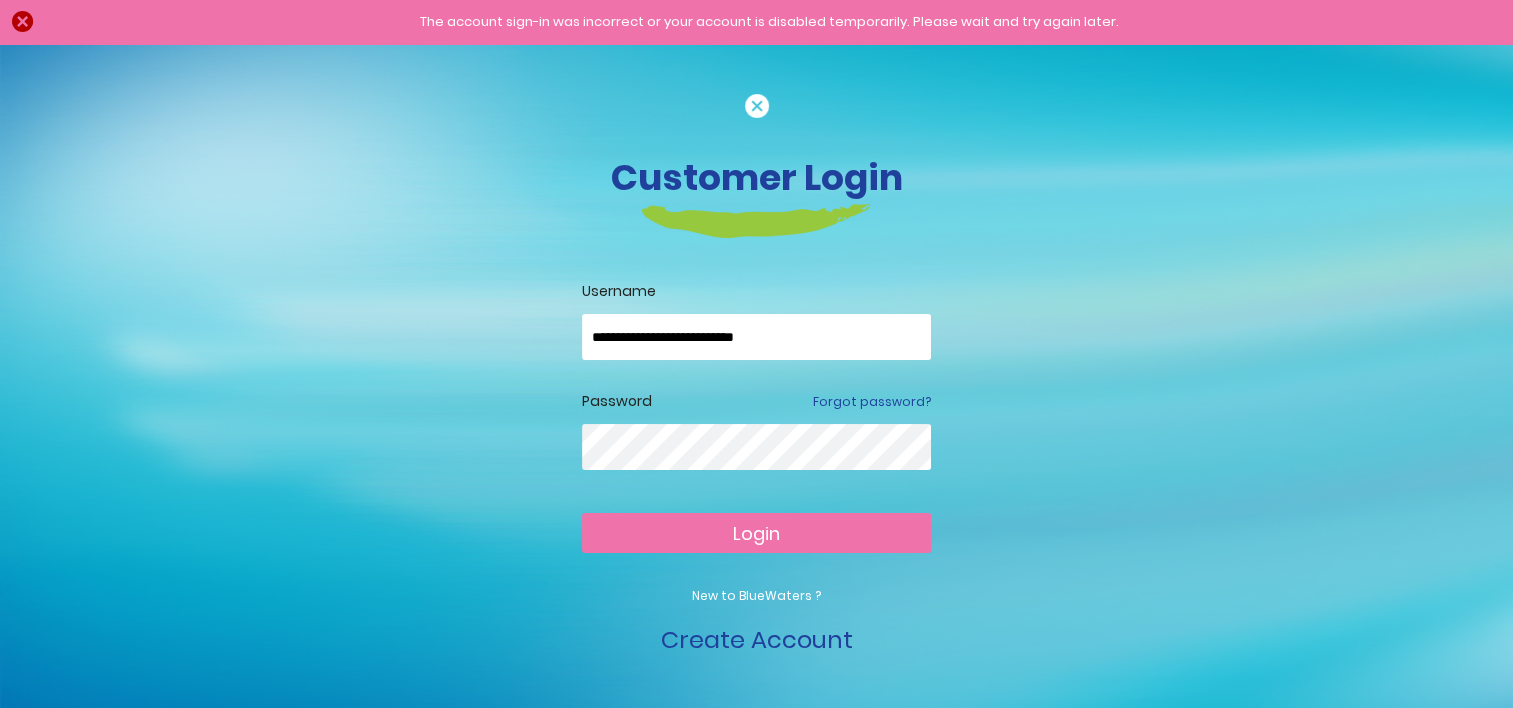 drag, startPoint x: 608, startPoint y: 339, endPoint x: 634, endPoint y: 332, distance: 26.925823 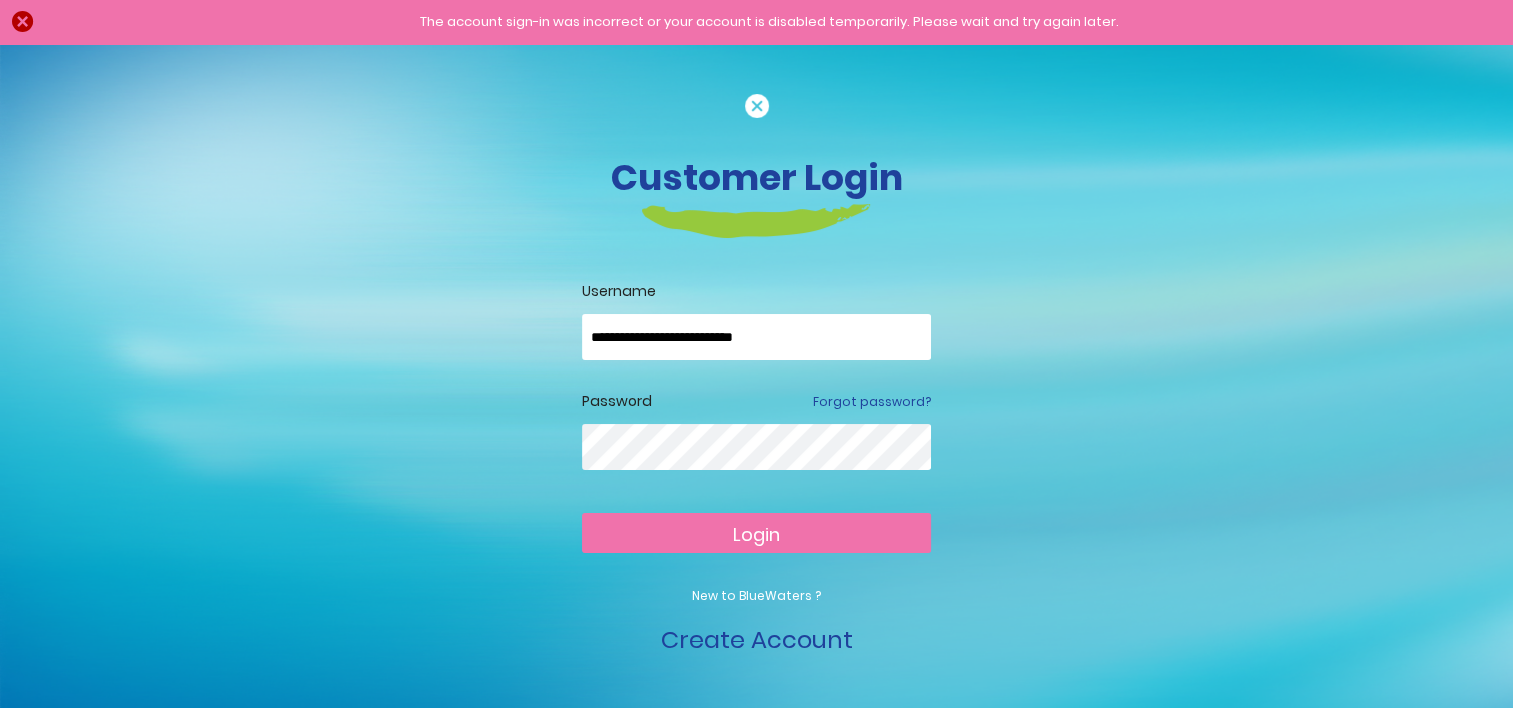 click on "Login" at bounding box center [756, 533] 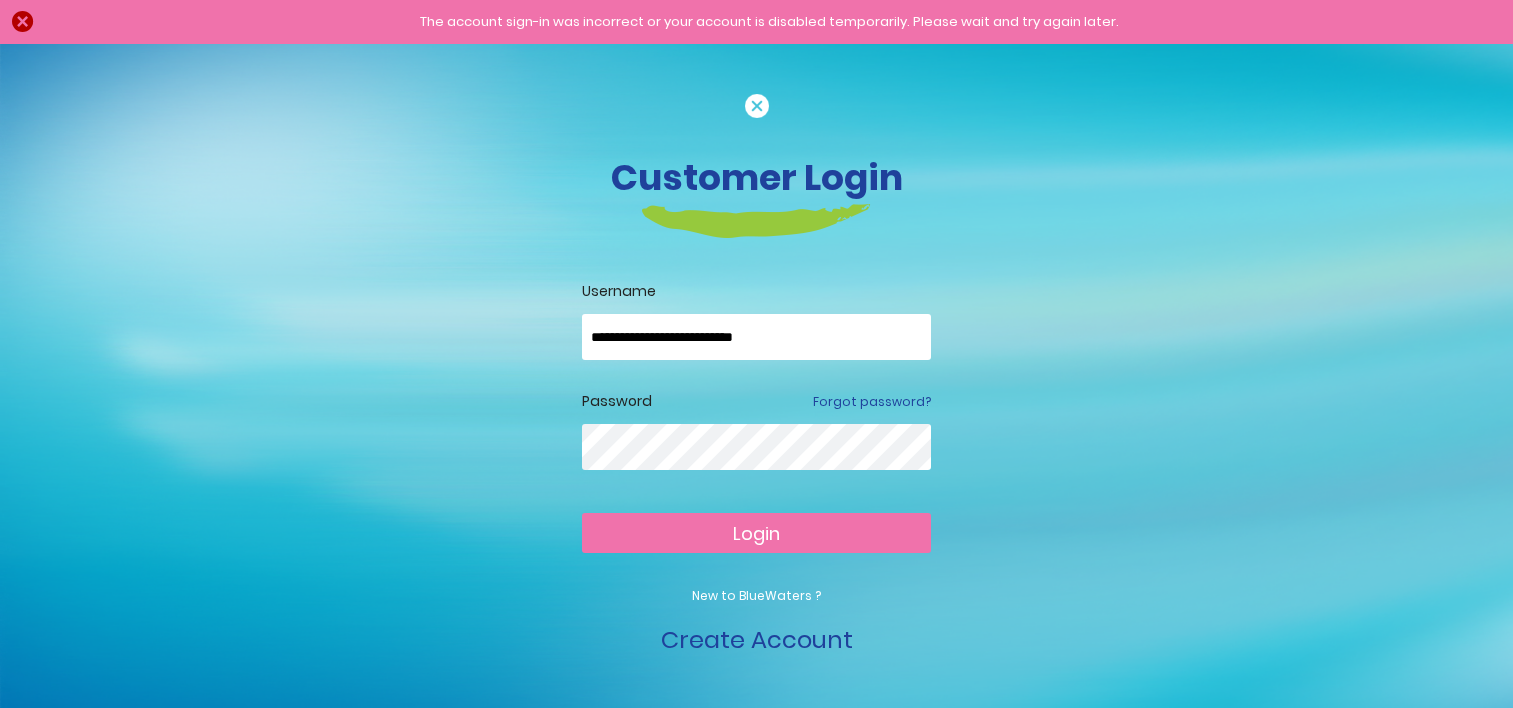 scroll, scrollTop: 0, scrollLeft: 0, axis: both 